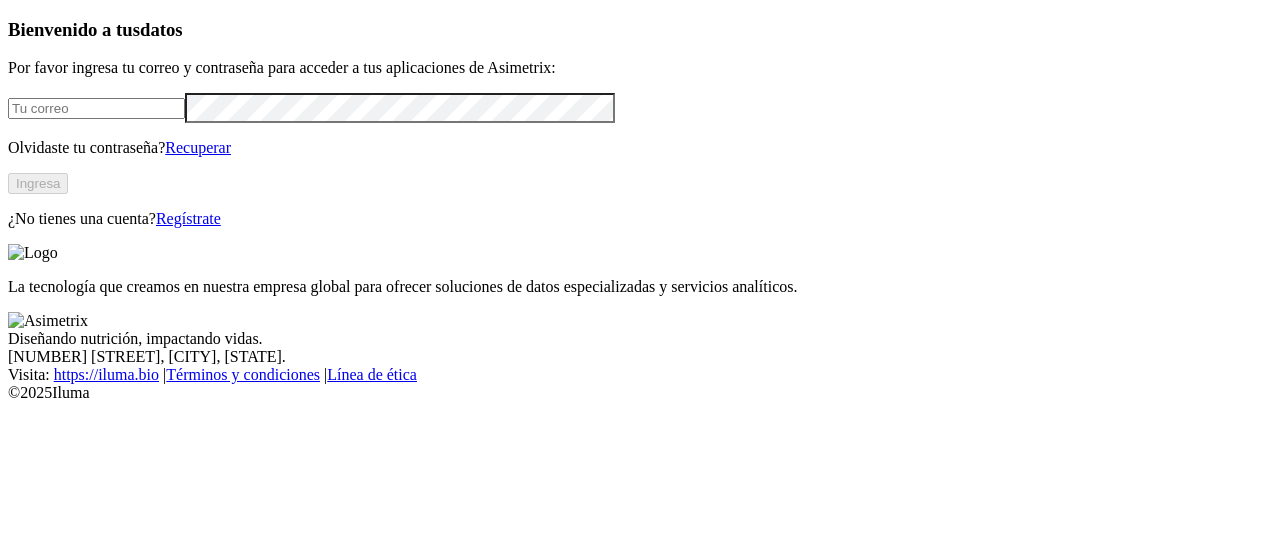 scroll, scrollTop: 0, scrollLeft: 0, axis: both 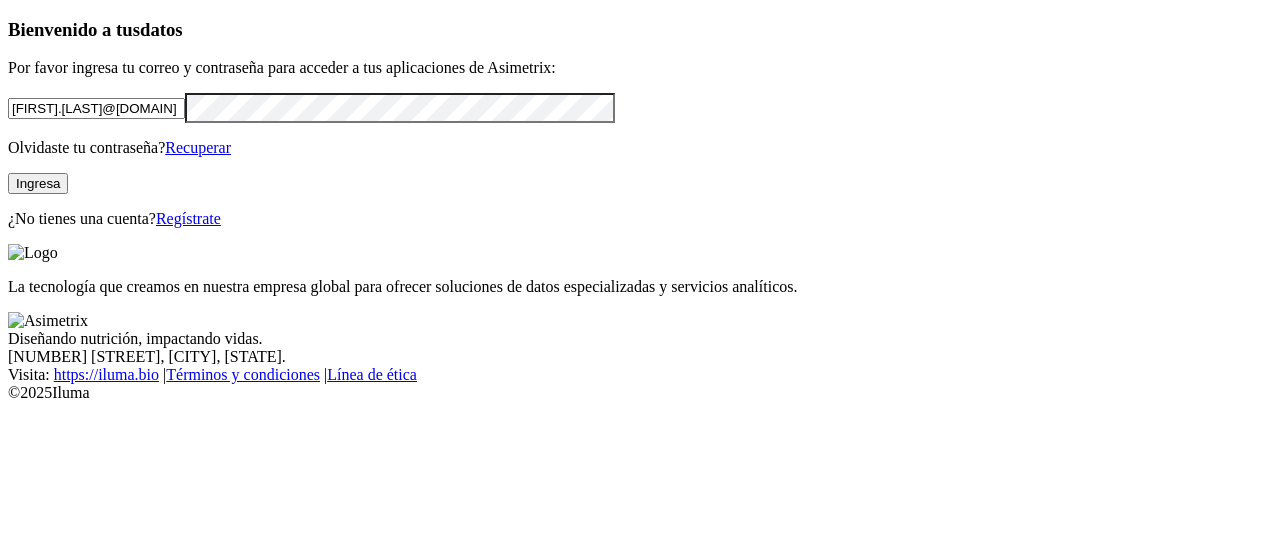 click on "andres.arias@grupobios.co" at bounding box center [96, 108] 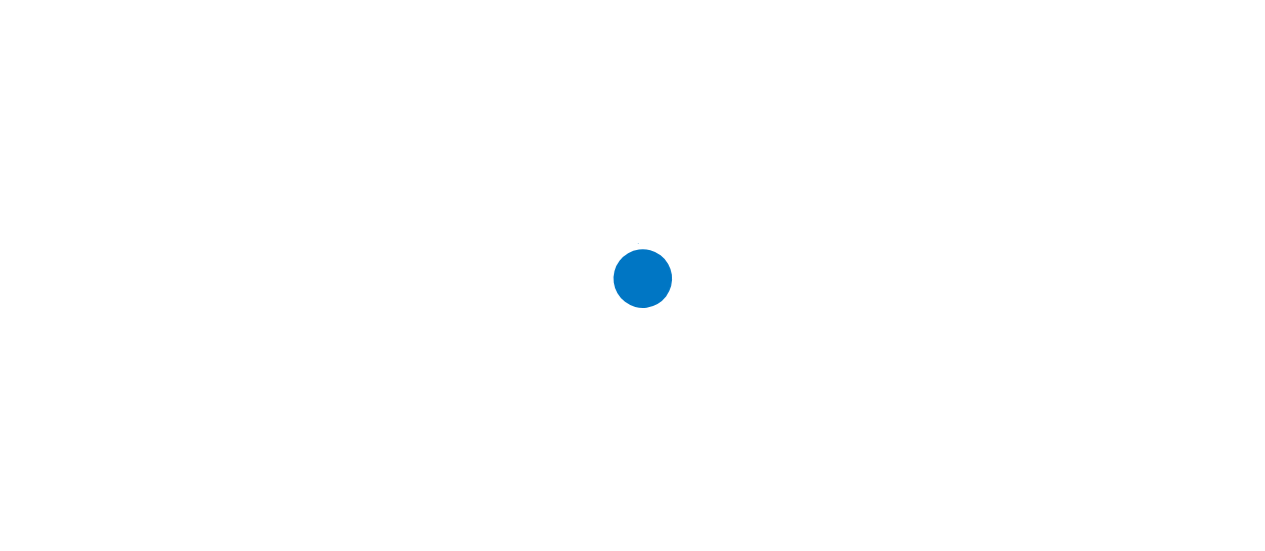 scroll, scrollTop: 0, scrollLeft: 0, axis: both 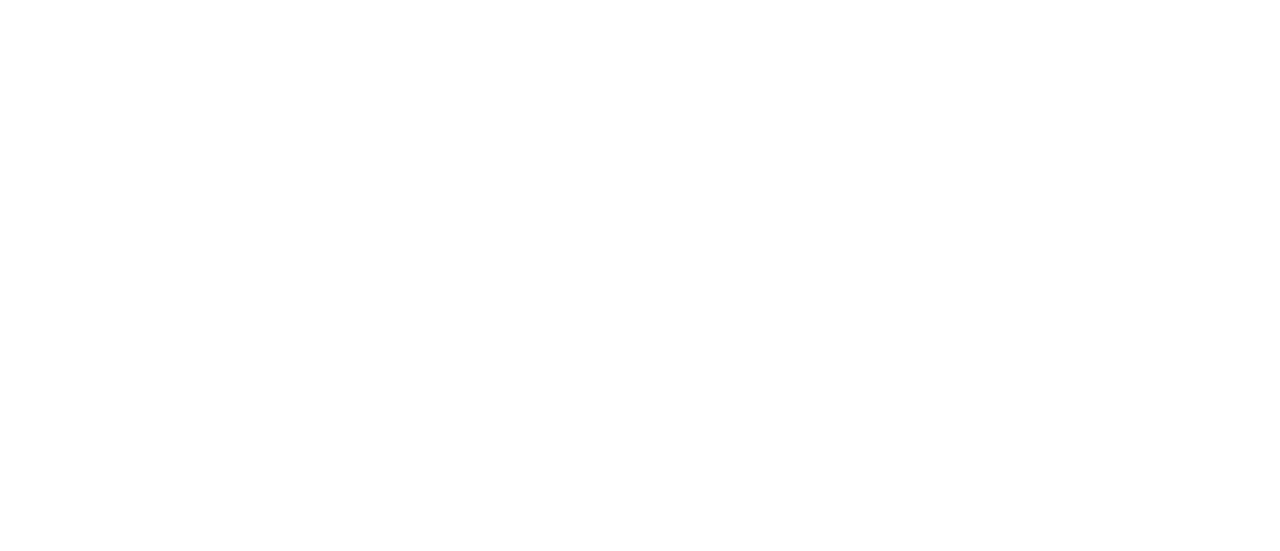 click 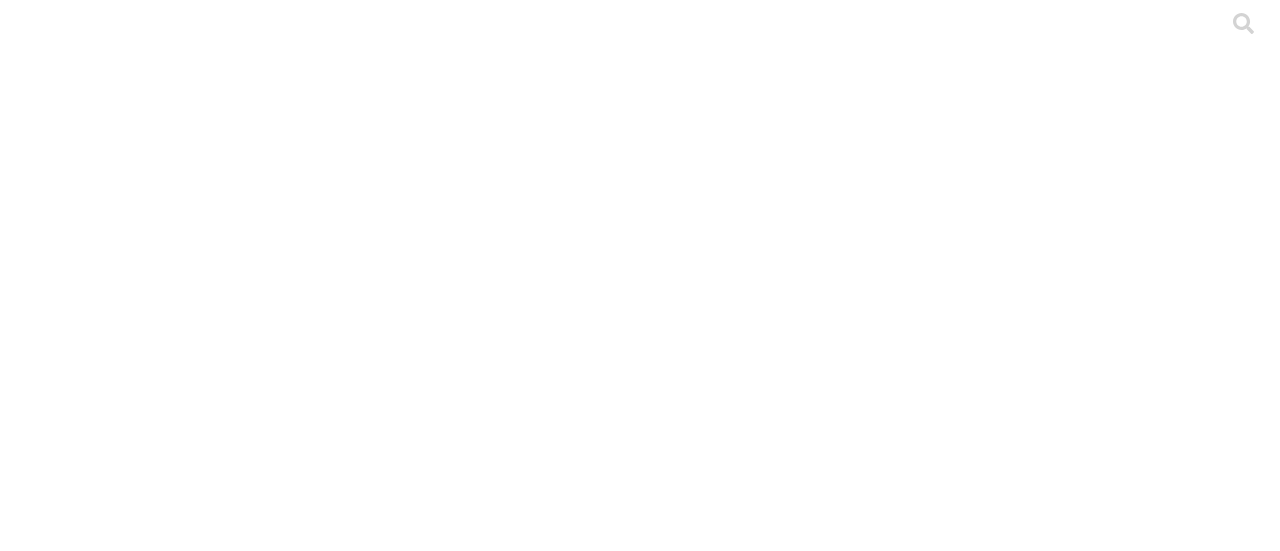 click on ".cls-1 {
fill: #d6d6d6;
}
ETL" at bounding box center (640, 2872) 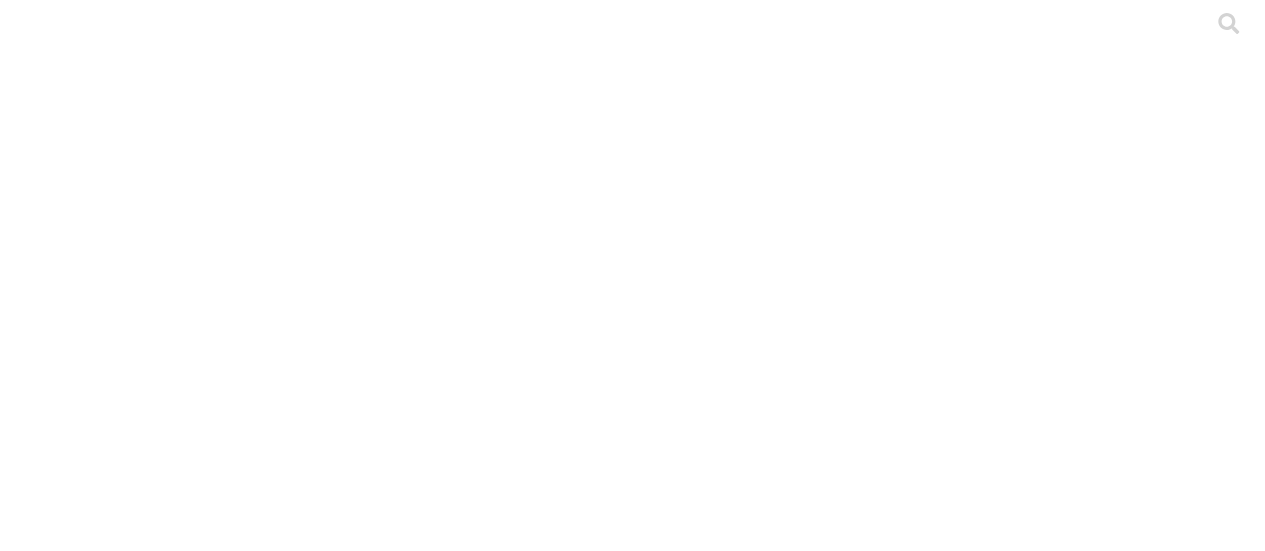 click on "[CITY]" at bounding box center [632, 3479] 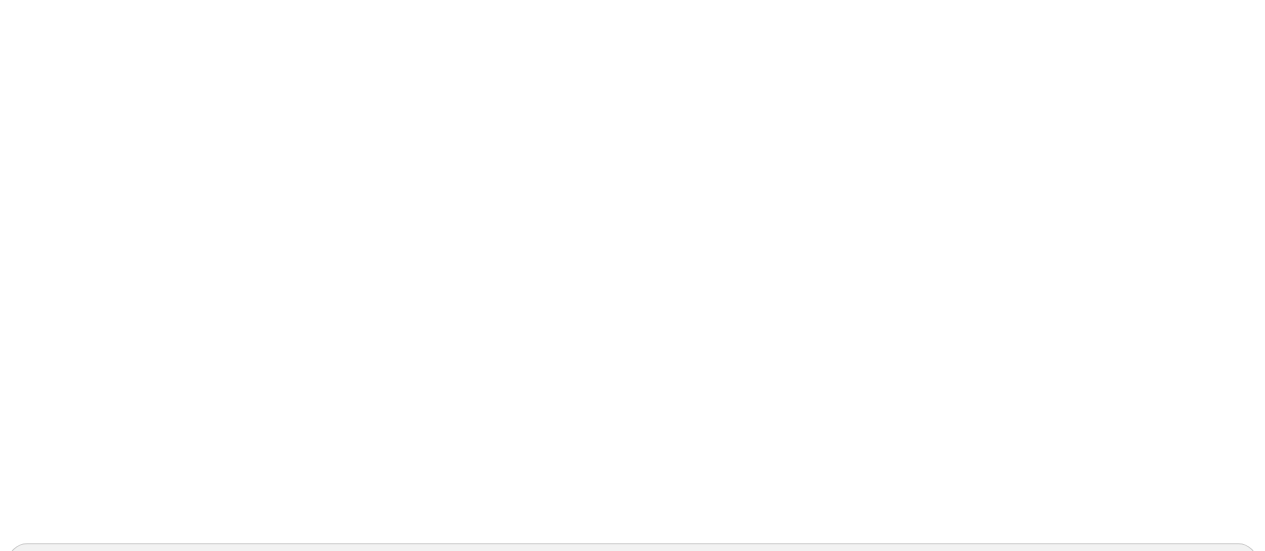 scroll, scrollTop: 270, scrollLeft: 0, axis: vertical 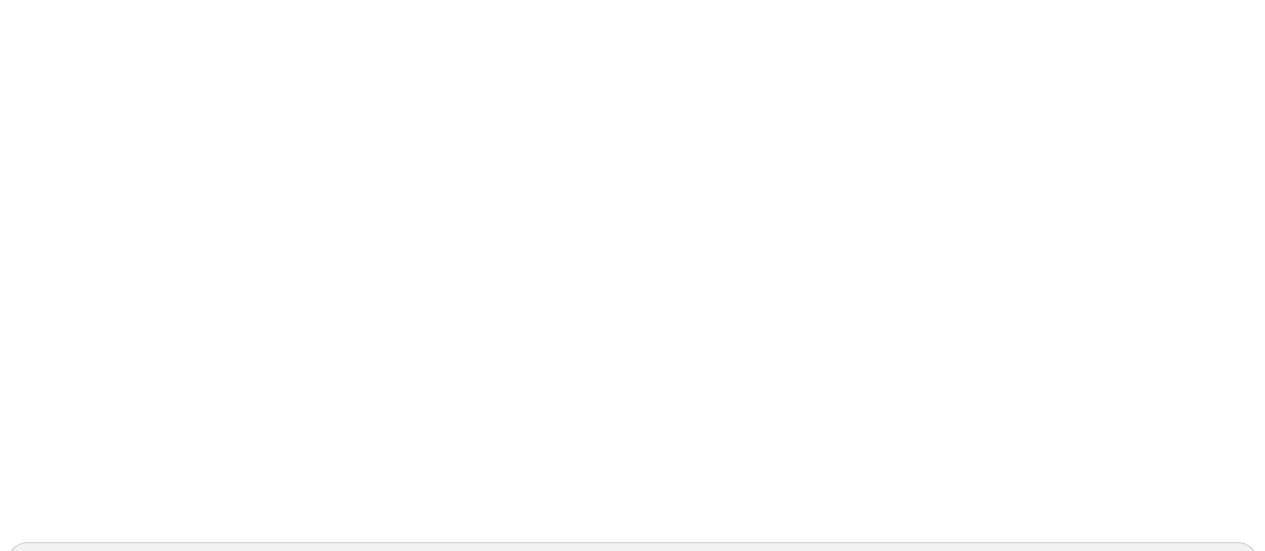 click on "[COMPANY]" at bounding box center (632, 14648) 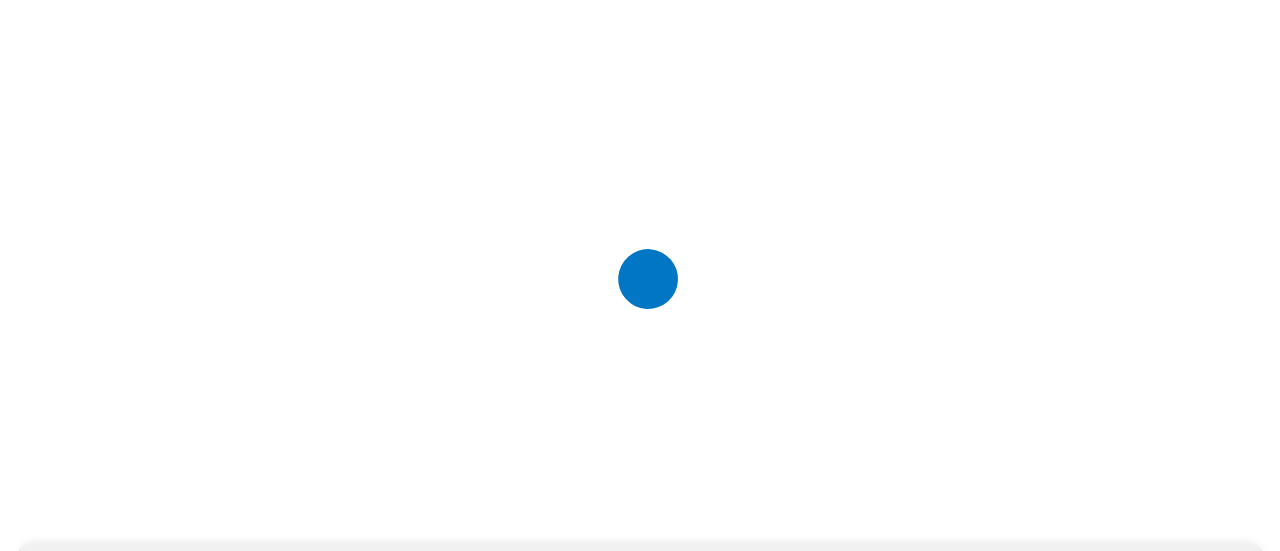 scroll, scrollTop: 0, scrollLeft: 0, axis: both 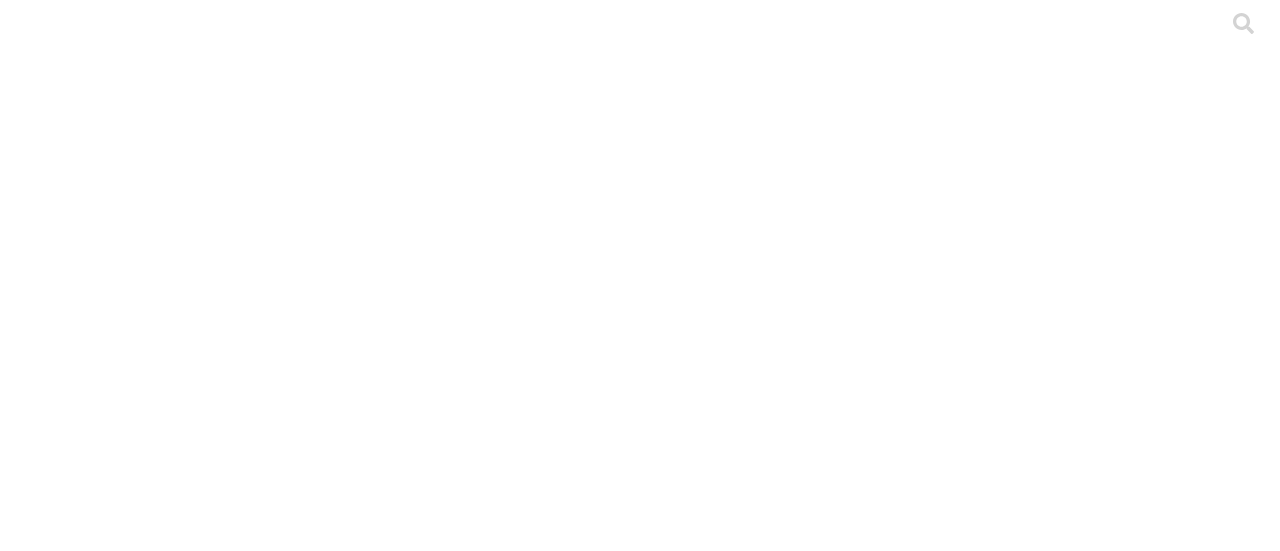 click on ".cls-1 {
fill: #d6d6d6;
}
CRIA" at bounding box center [640, 4158] 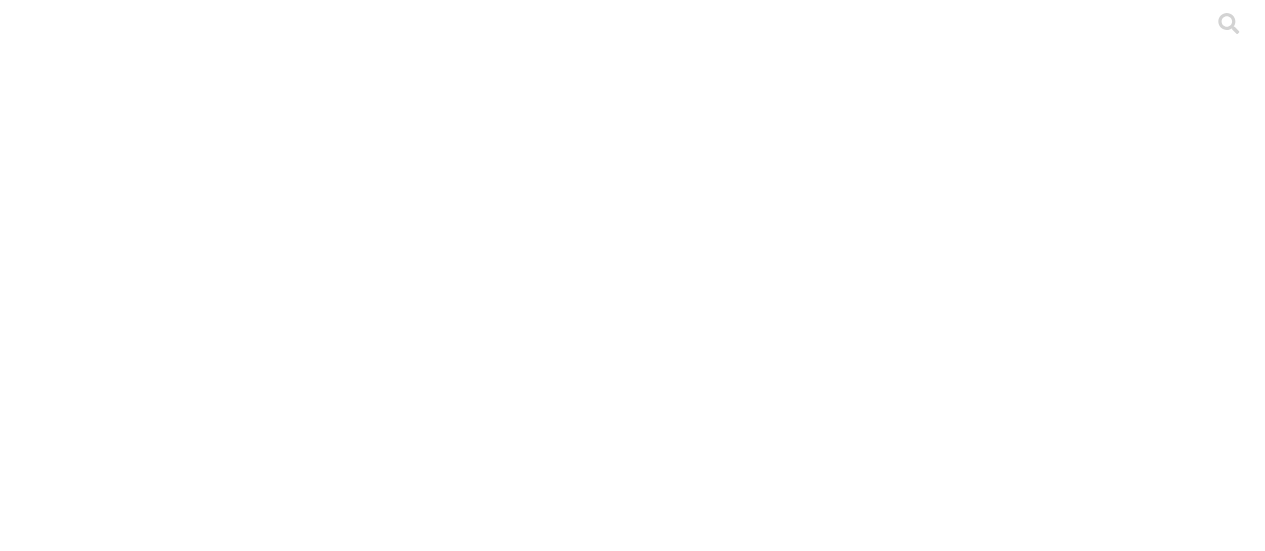 click on "[COMPANY]" at bounding box center (187, 2135) 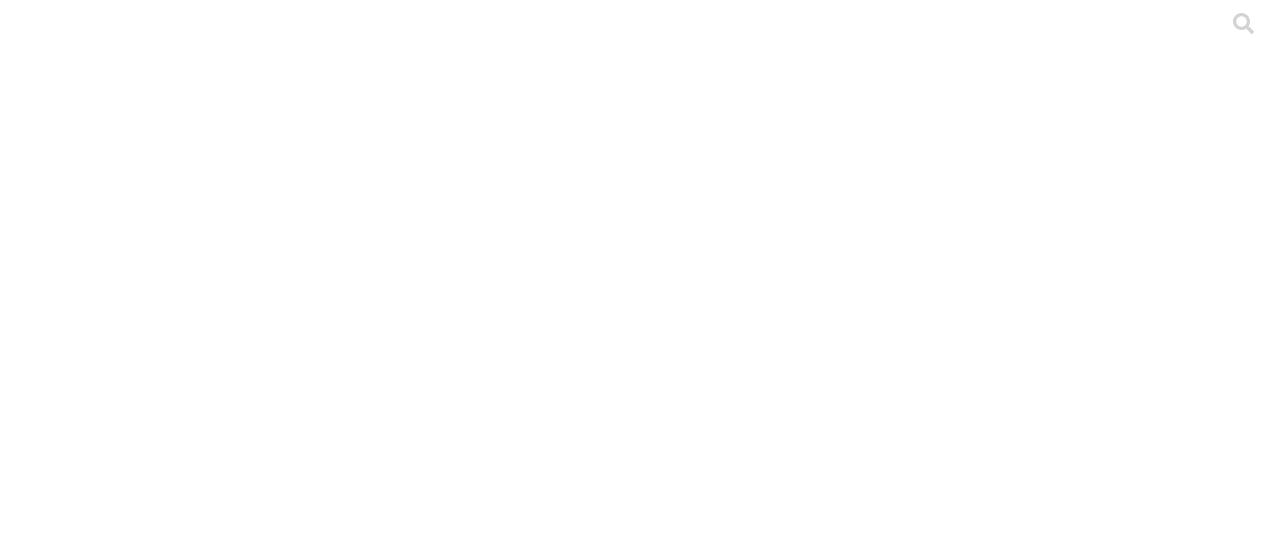 click on "PRECEBO" at bounding box center [640, 6078] 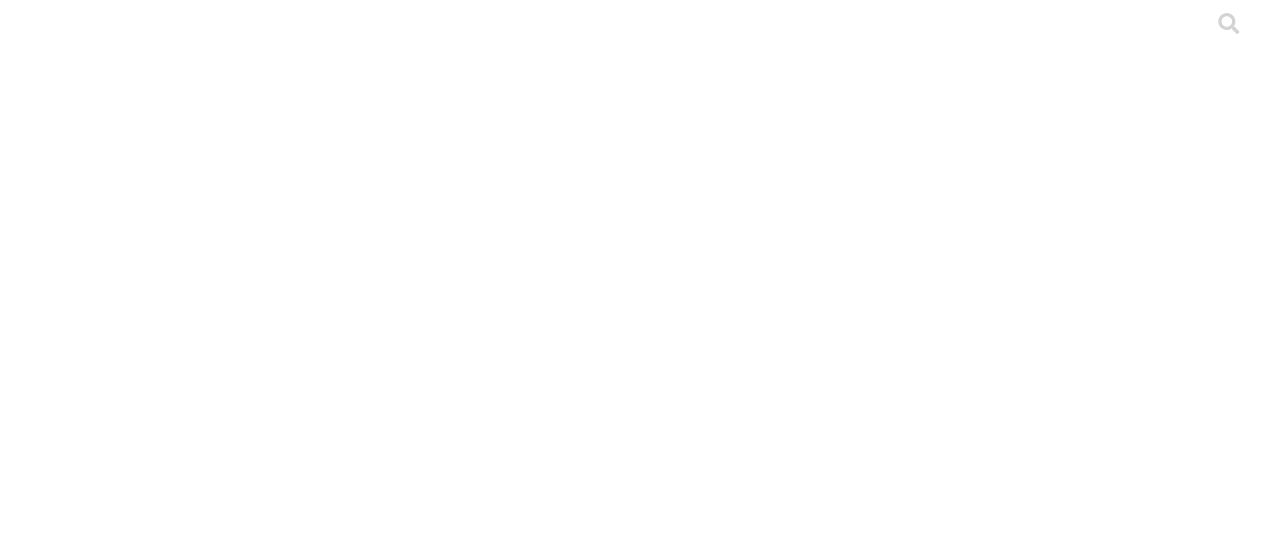click on "[COMPANY]" at bounding box center (187, 2135) 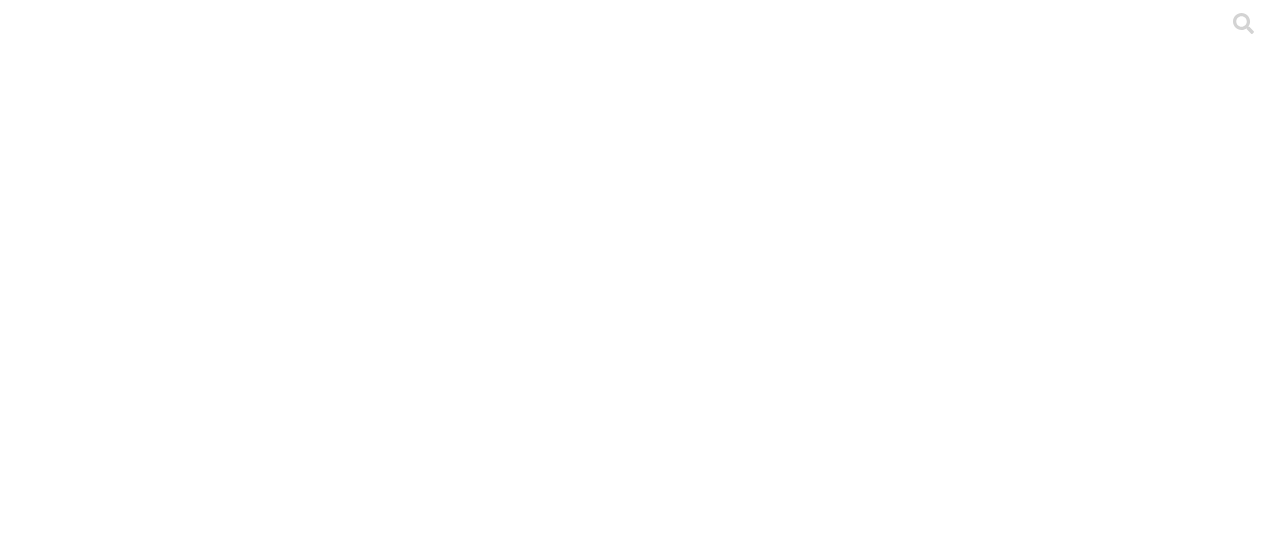 click on "CRIA" at bounding box center [640, 4792] 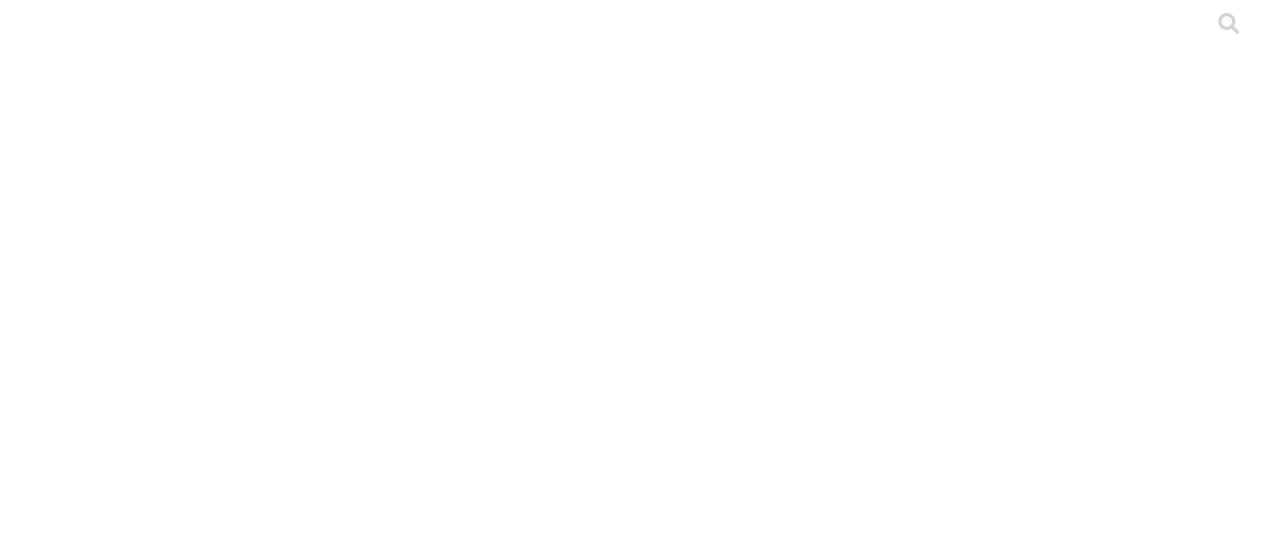 click on "Cargar" at bounding box center [174, 2107] 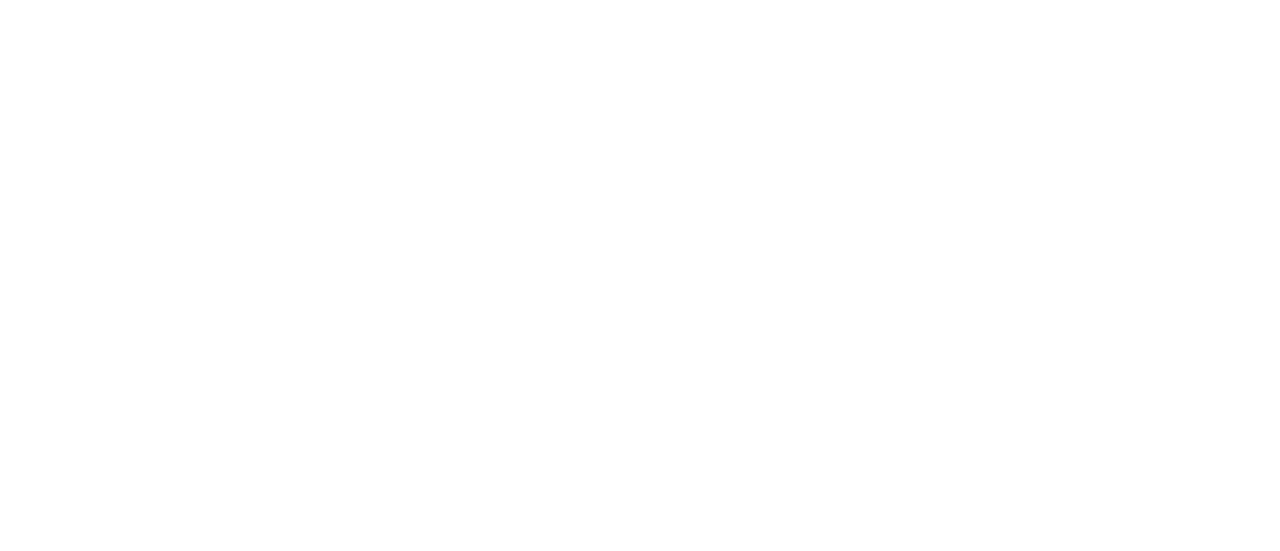 click at bounding box center [96, 2297] 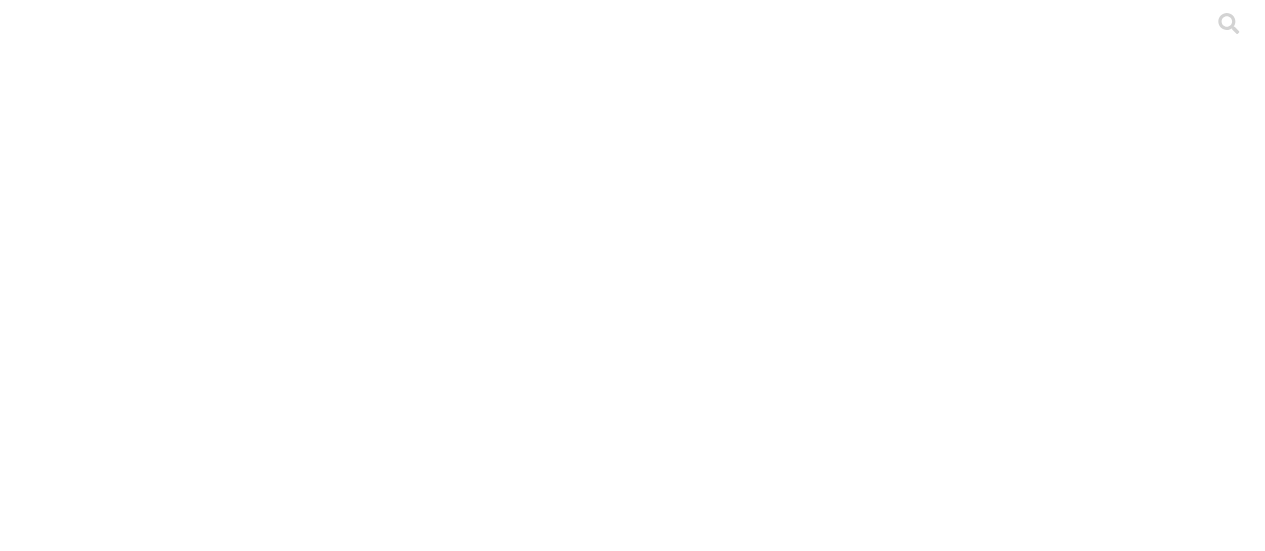 click on "[COMPANY]" at bounding box center (187, 2135) 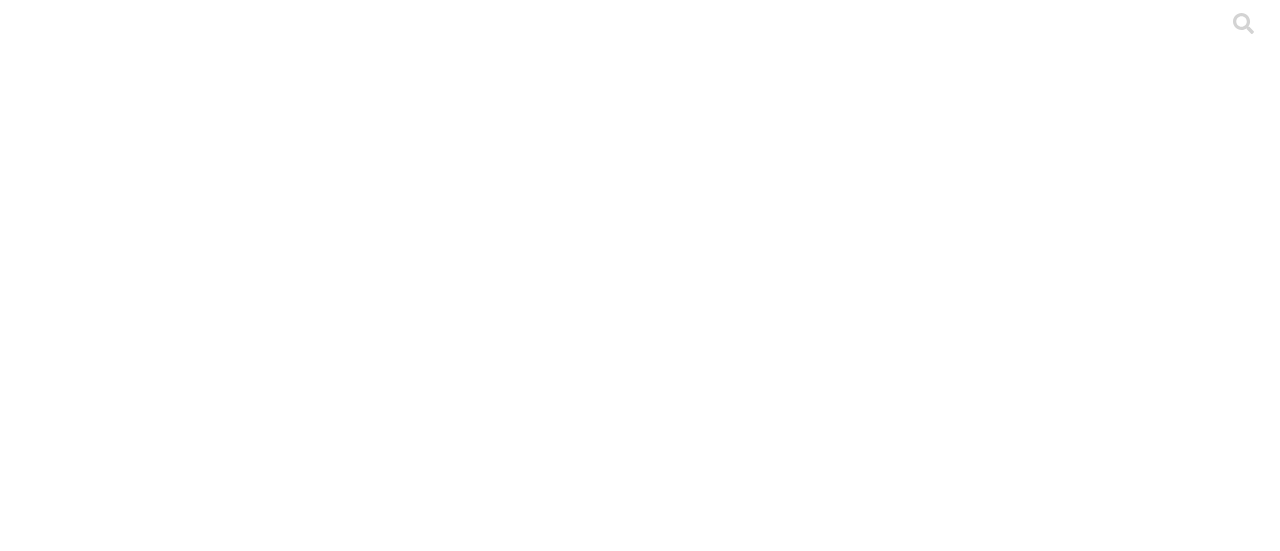 click on "PRECEBO" at bounding box center (640, 6078) 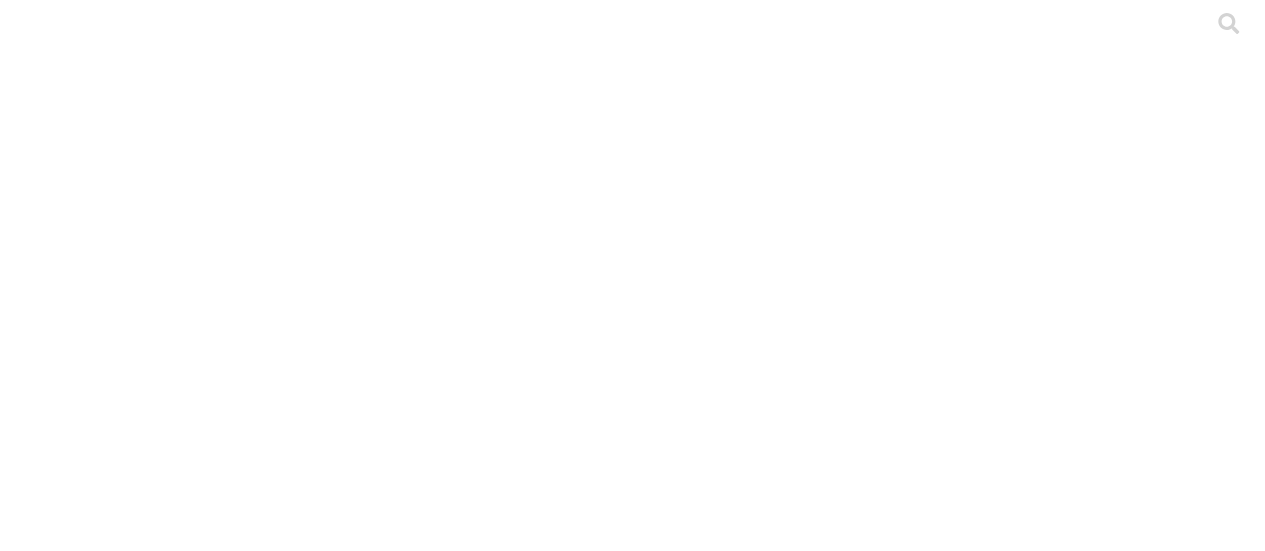 click on "Cargar" at bounding box center [174, 2107] 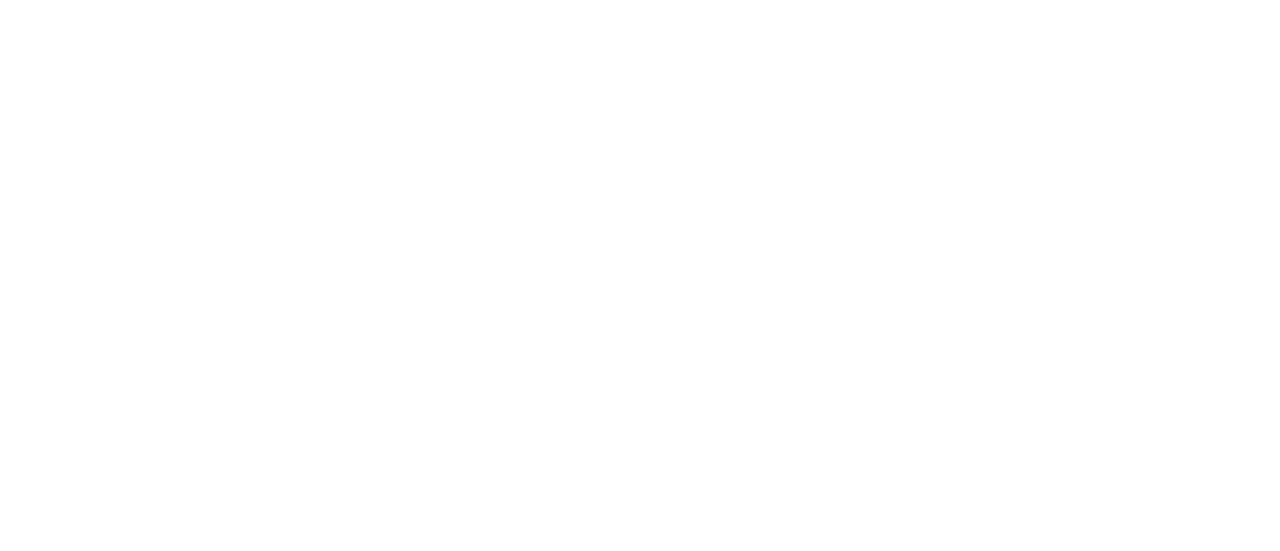 click at bounding box center (96, 2297) 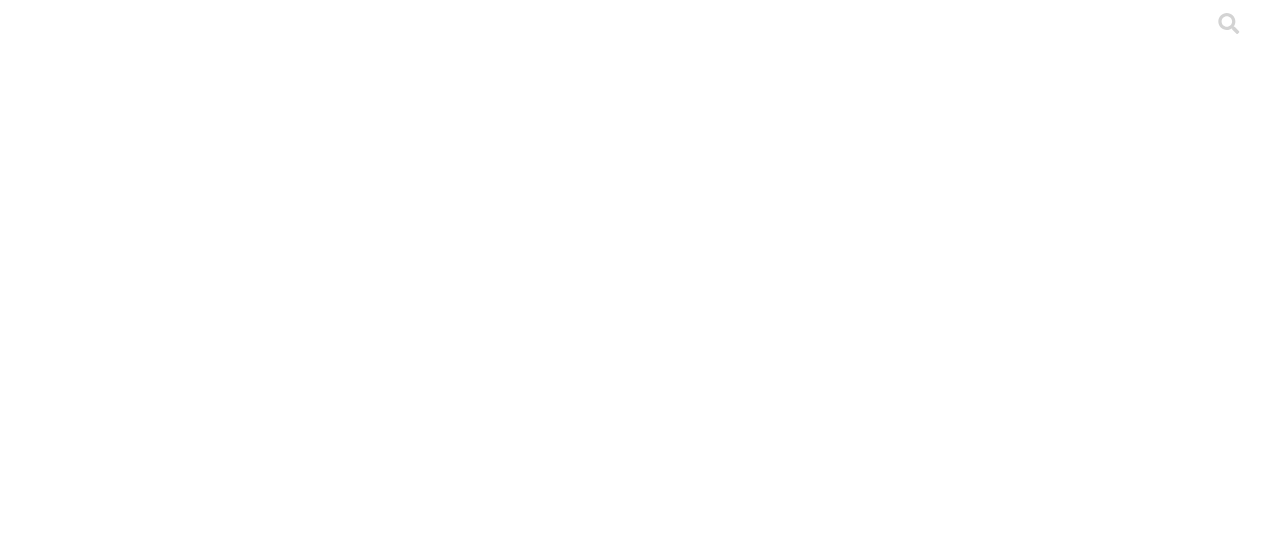 click on "[COMPANY]" at bounding box center (187, 2135) 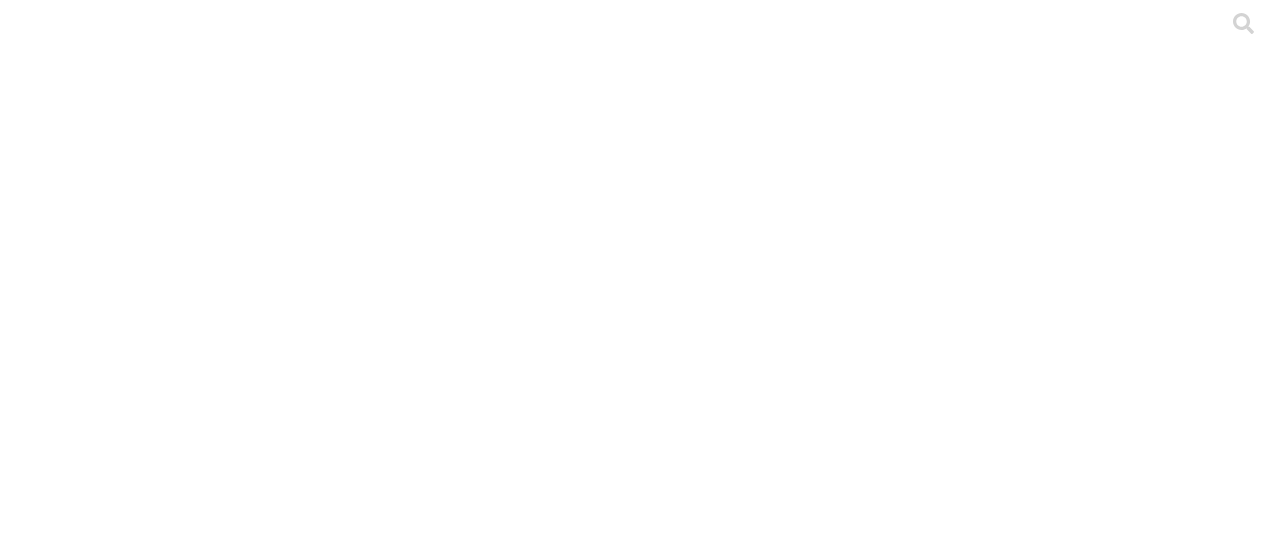 click on ".cls-1 {
fill: #d6d6d6;
}
CRIA" at bounding box center [640, 4158] 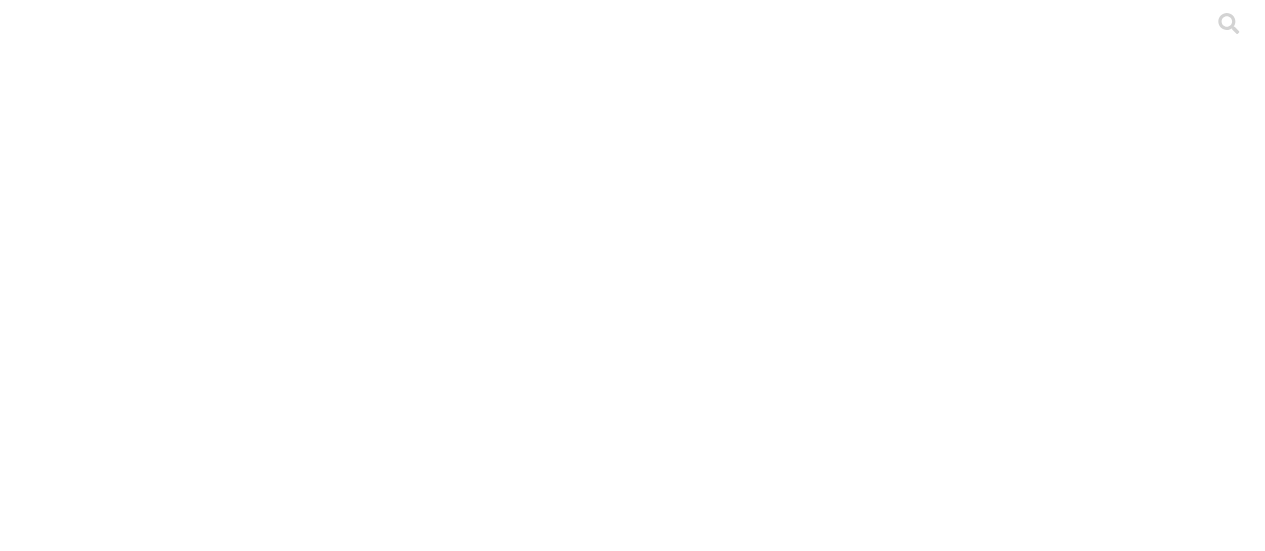 click on "Cargar" at bounding box center (174, 2107) 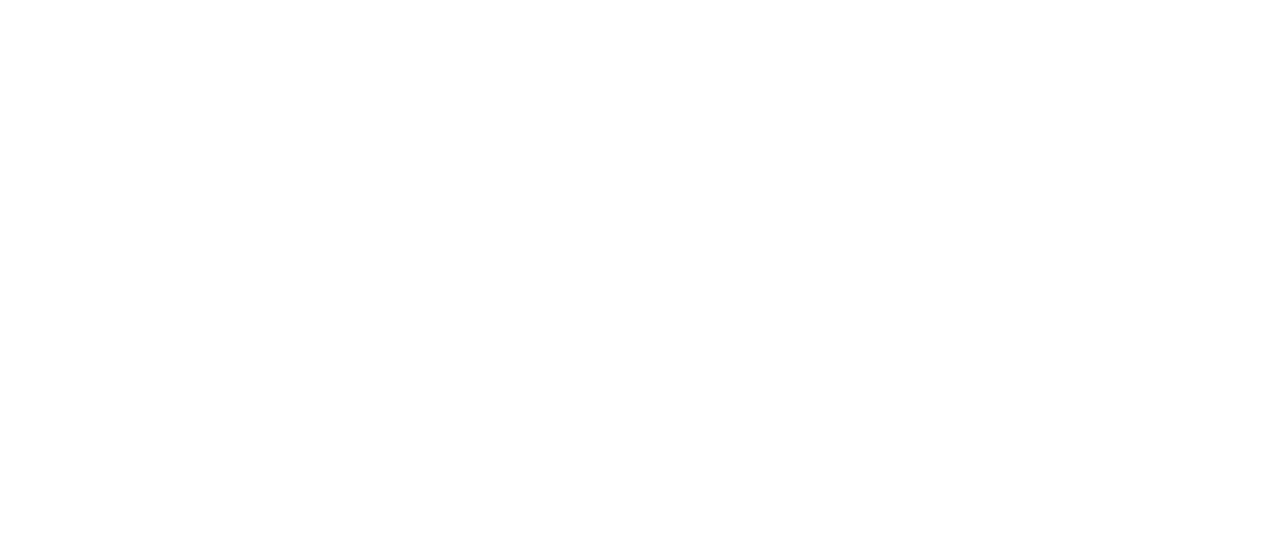 click at bounding box center [96, 2297] 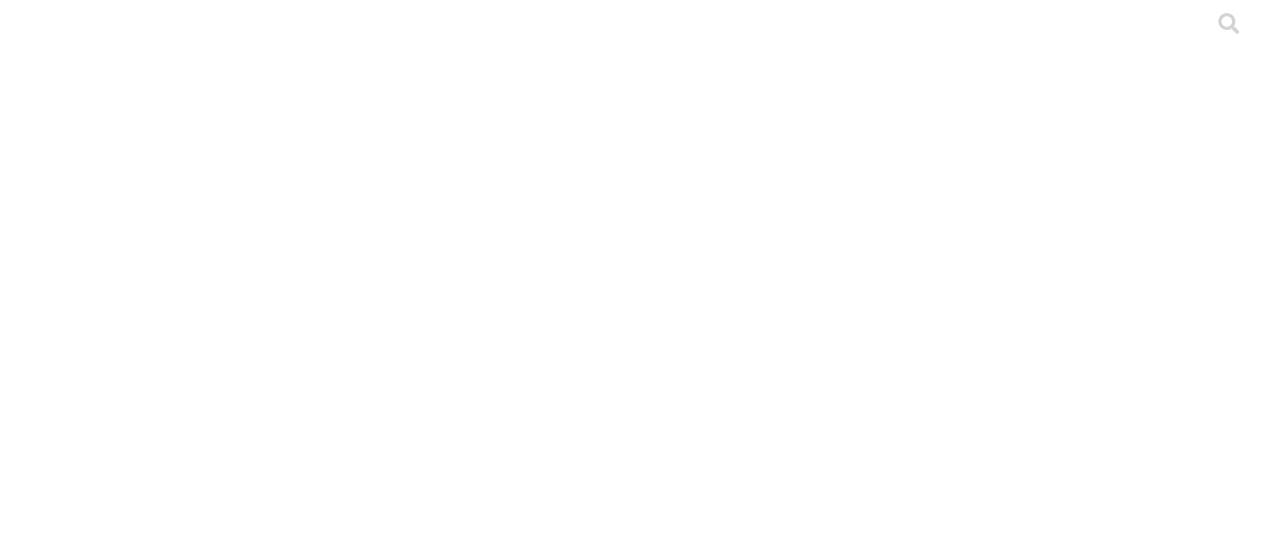 click on "[COMPANY]" at bounding box center (187, 2135) 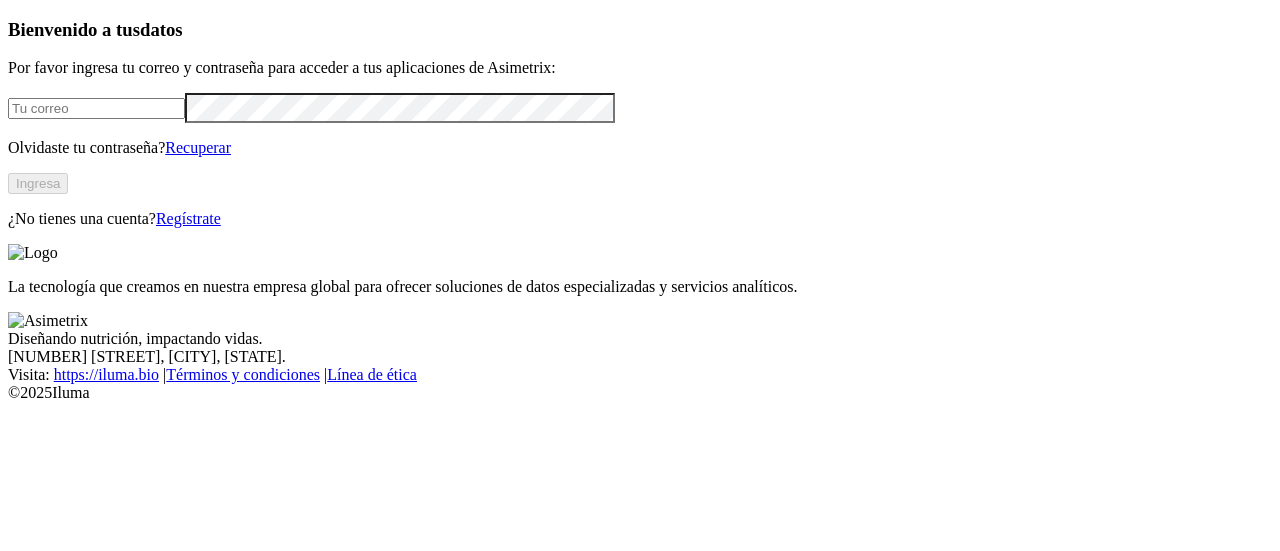 scroll, scrollTop: 0, scrollLeft: 0, axis: both 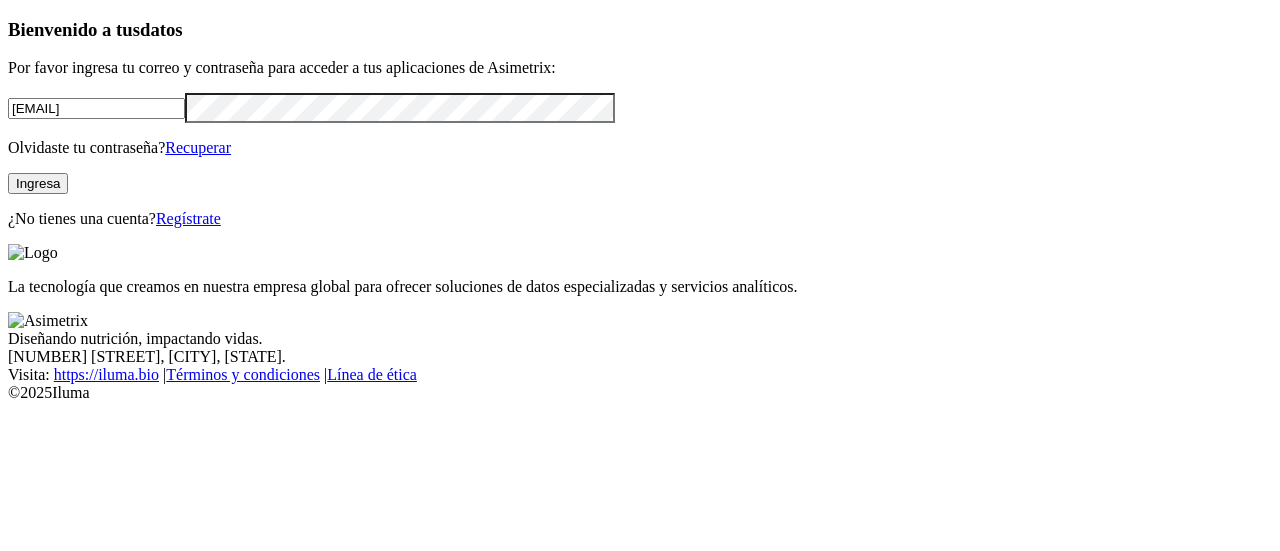 click on "andres.arias@grupobios.co" at bounding box center (96, 108) 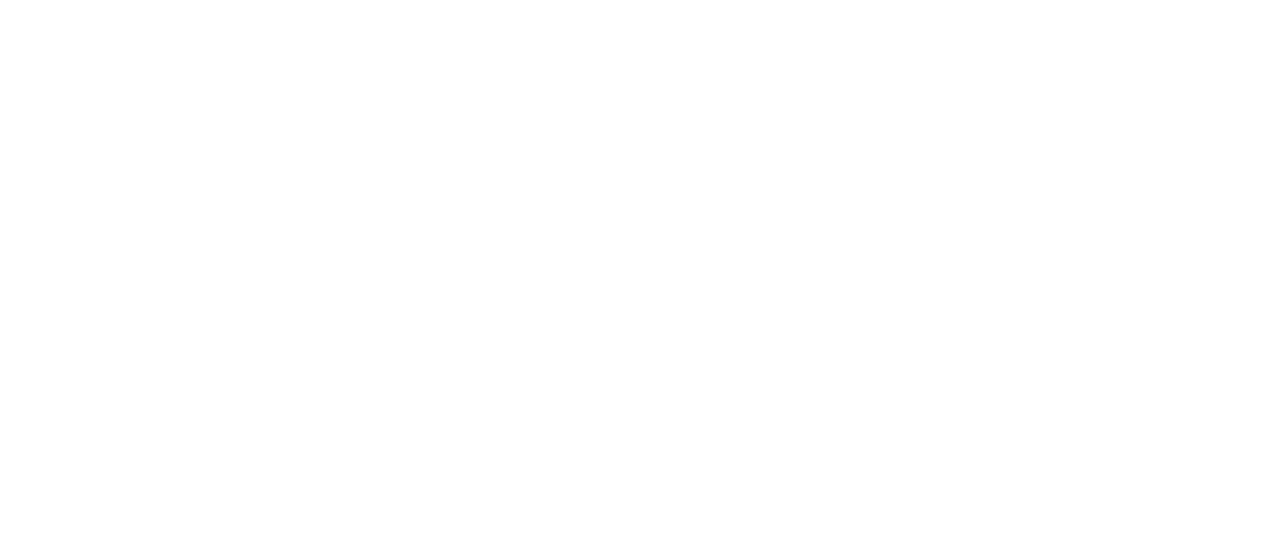 scroll, scrollTop: 0, scrollLeft: 0, axis: both 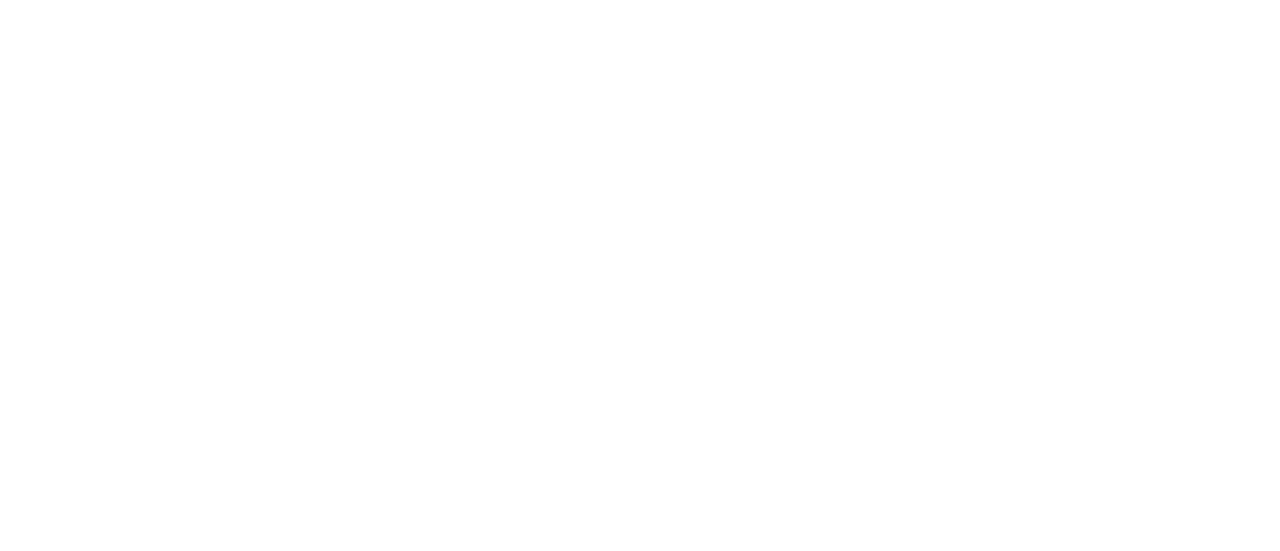 click at bounding box center [640, 2308] 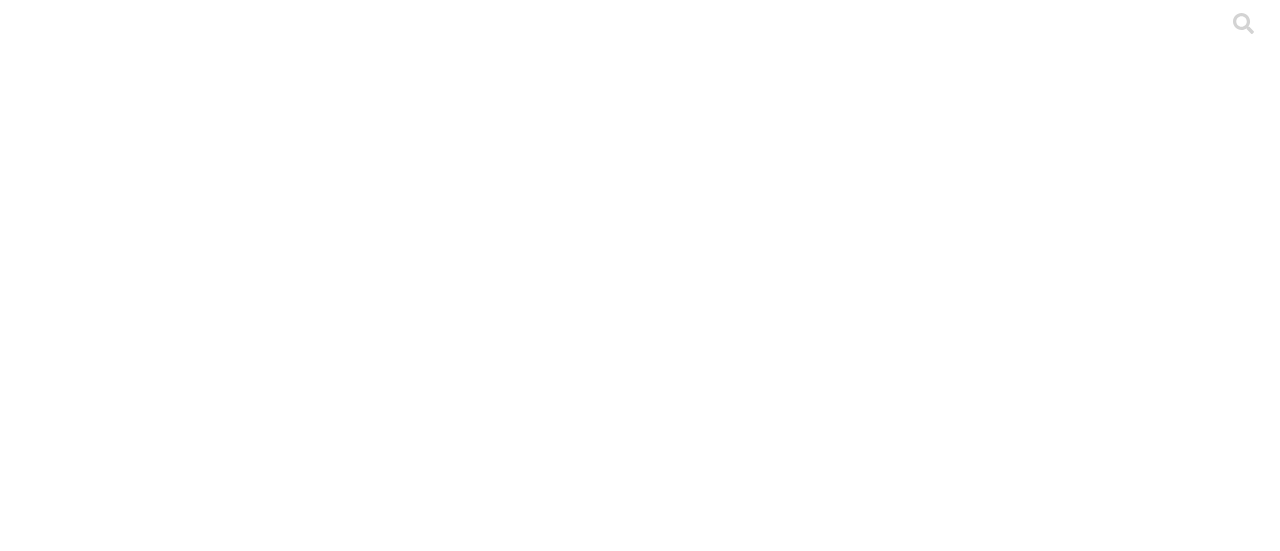 click on "ETL" at bounding box center [640, 3506] 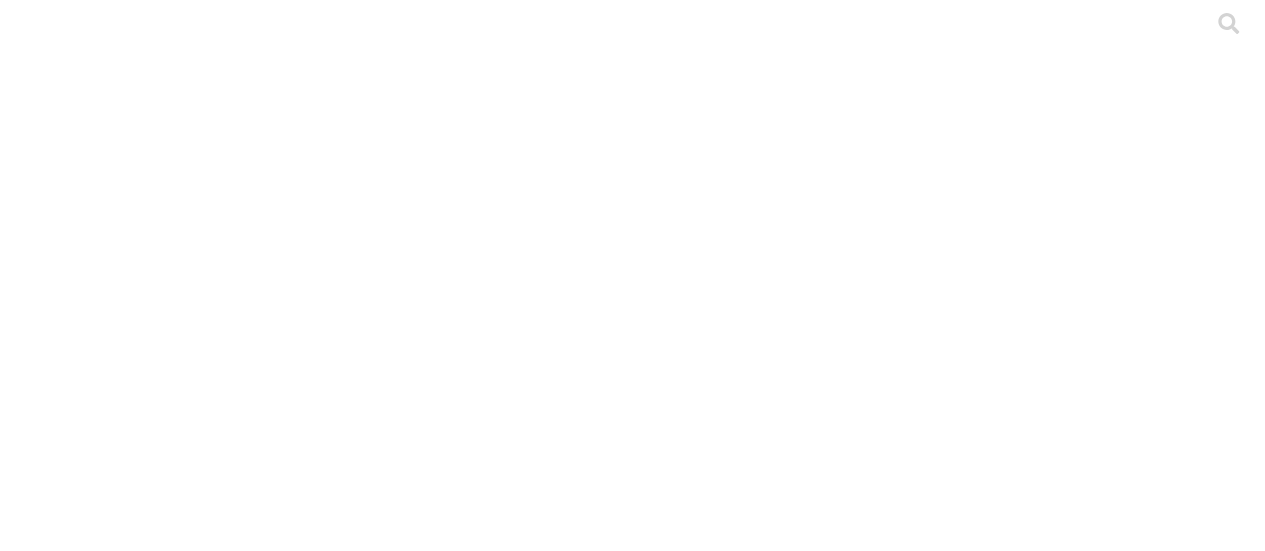 click on "[CITY]" at bounding box center (632, 3479) 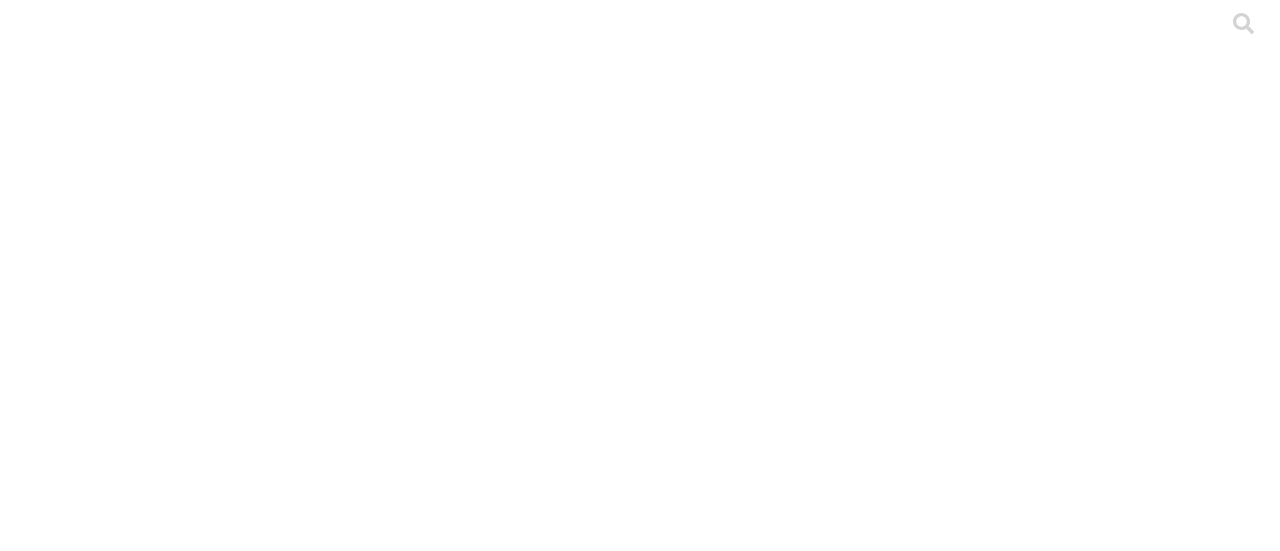 click on "PRECEBO" at bounding box center (640, 6078) 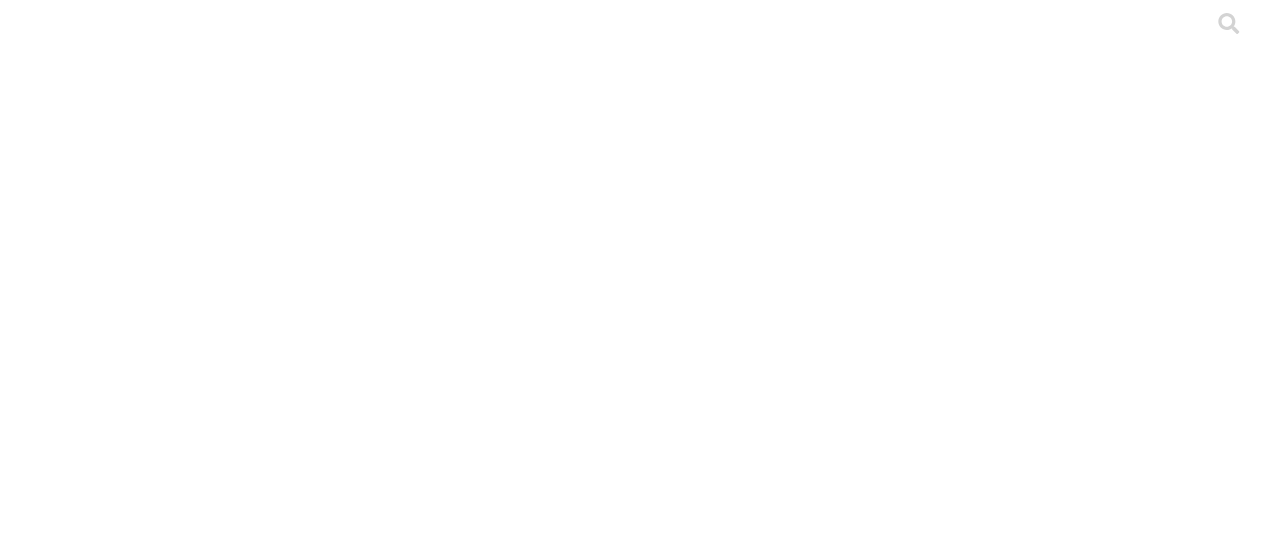 click on "Cargar" at bounding box center (174, 2107) 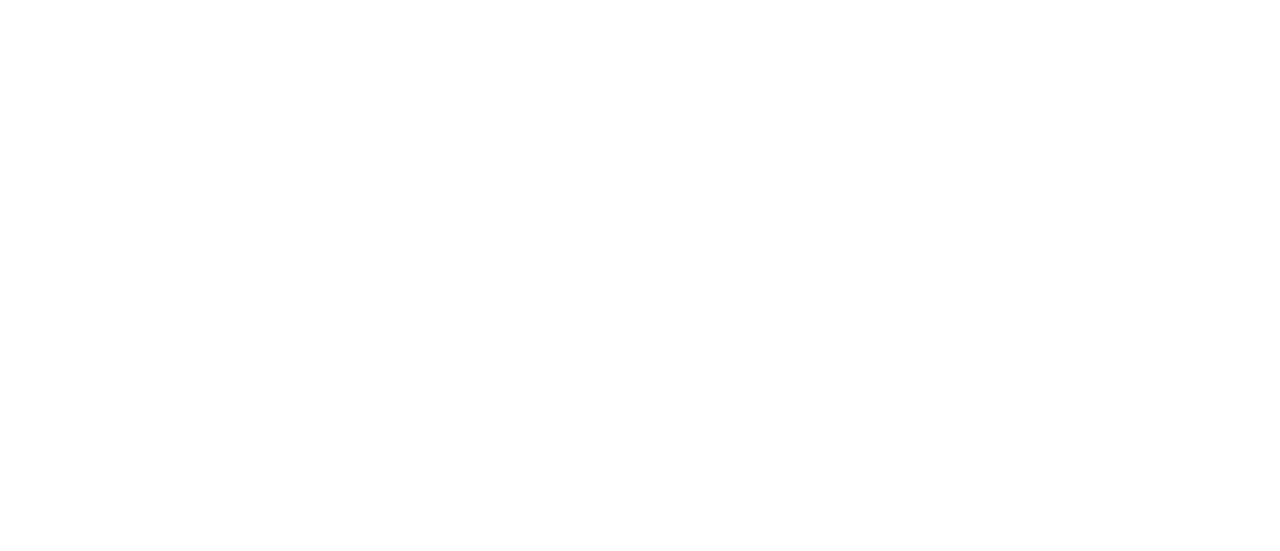 click at bounding box center (96, 2297) 